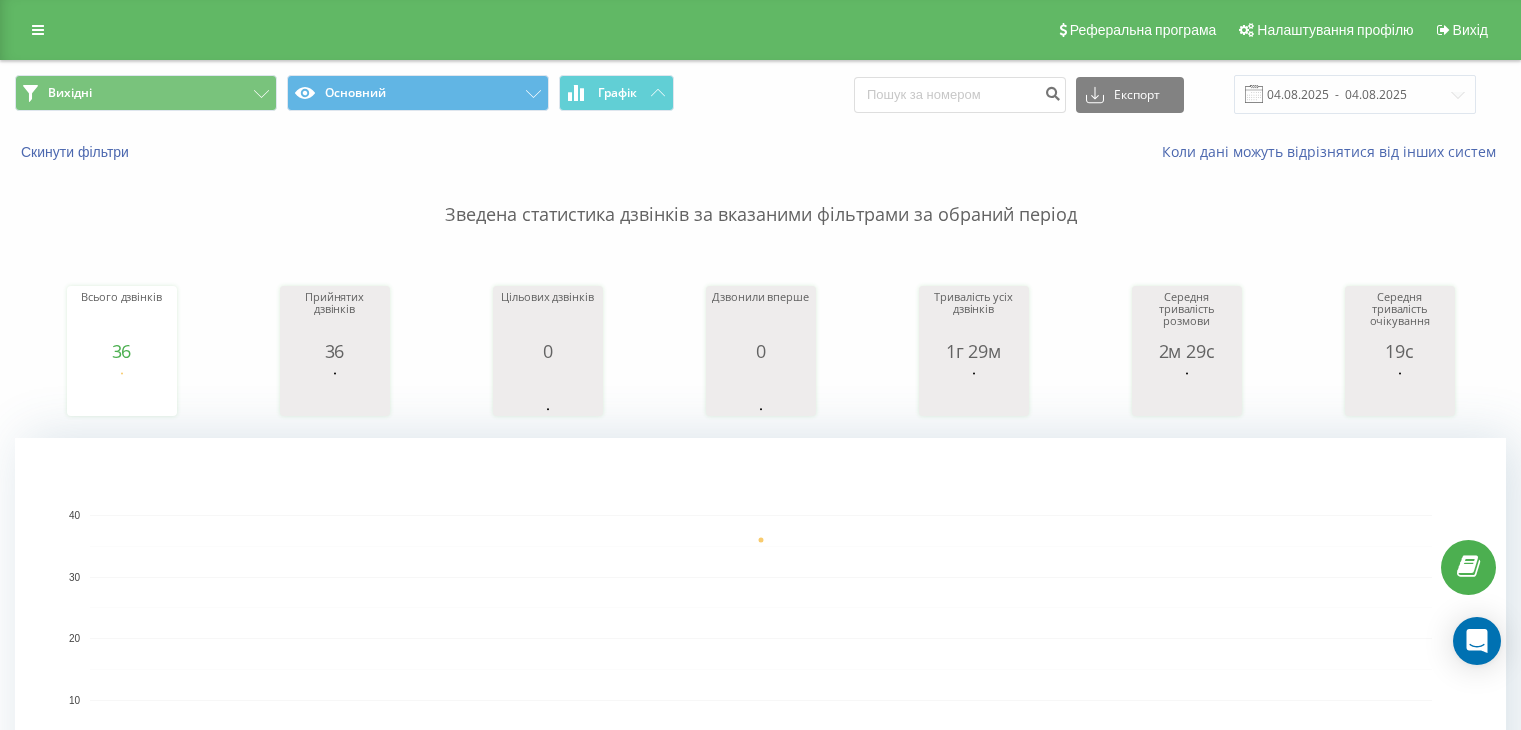 scroll, scrollTop: 0, scrollLeft: 0, axis: both 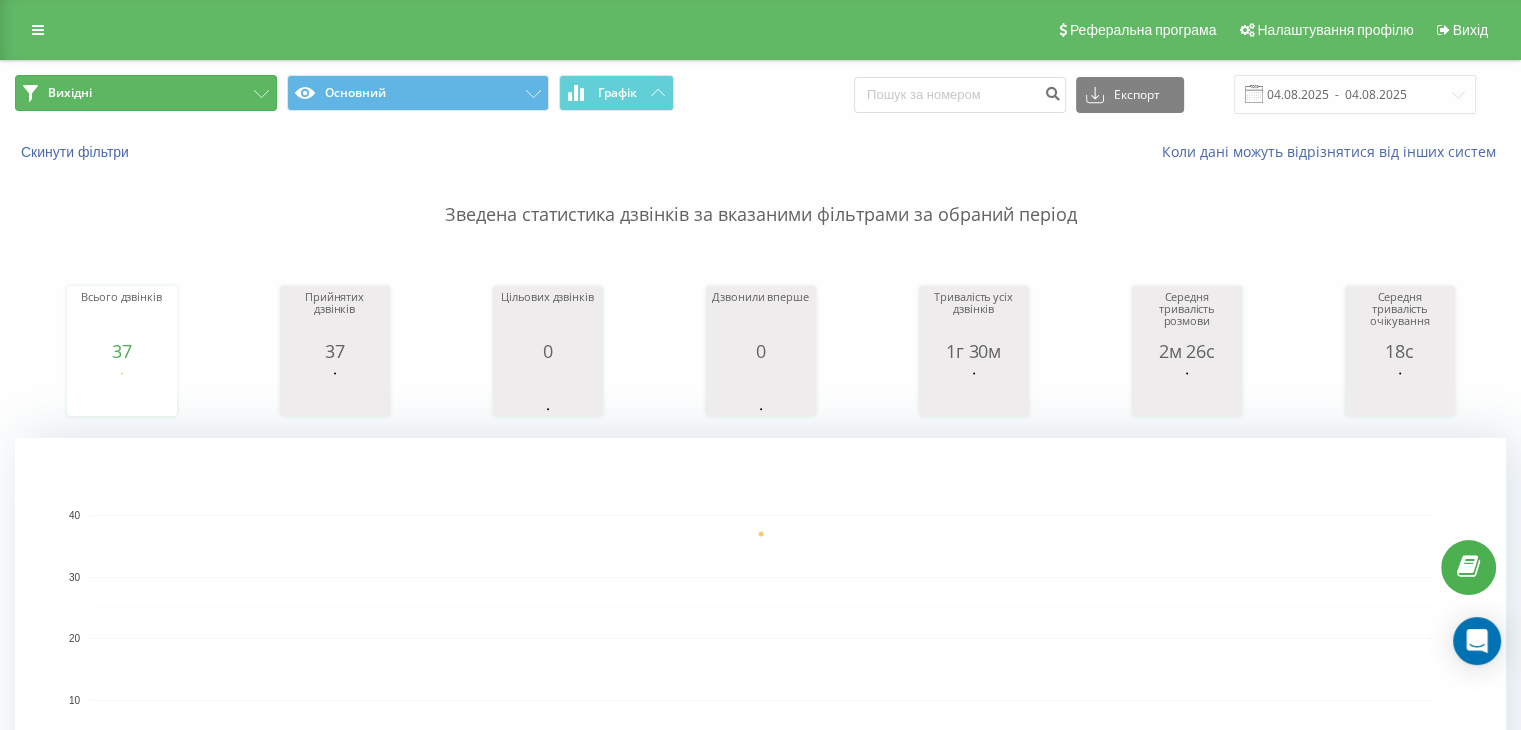 click on "Вихідні" at bounding box center [146, 93] 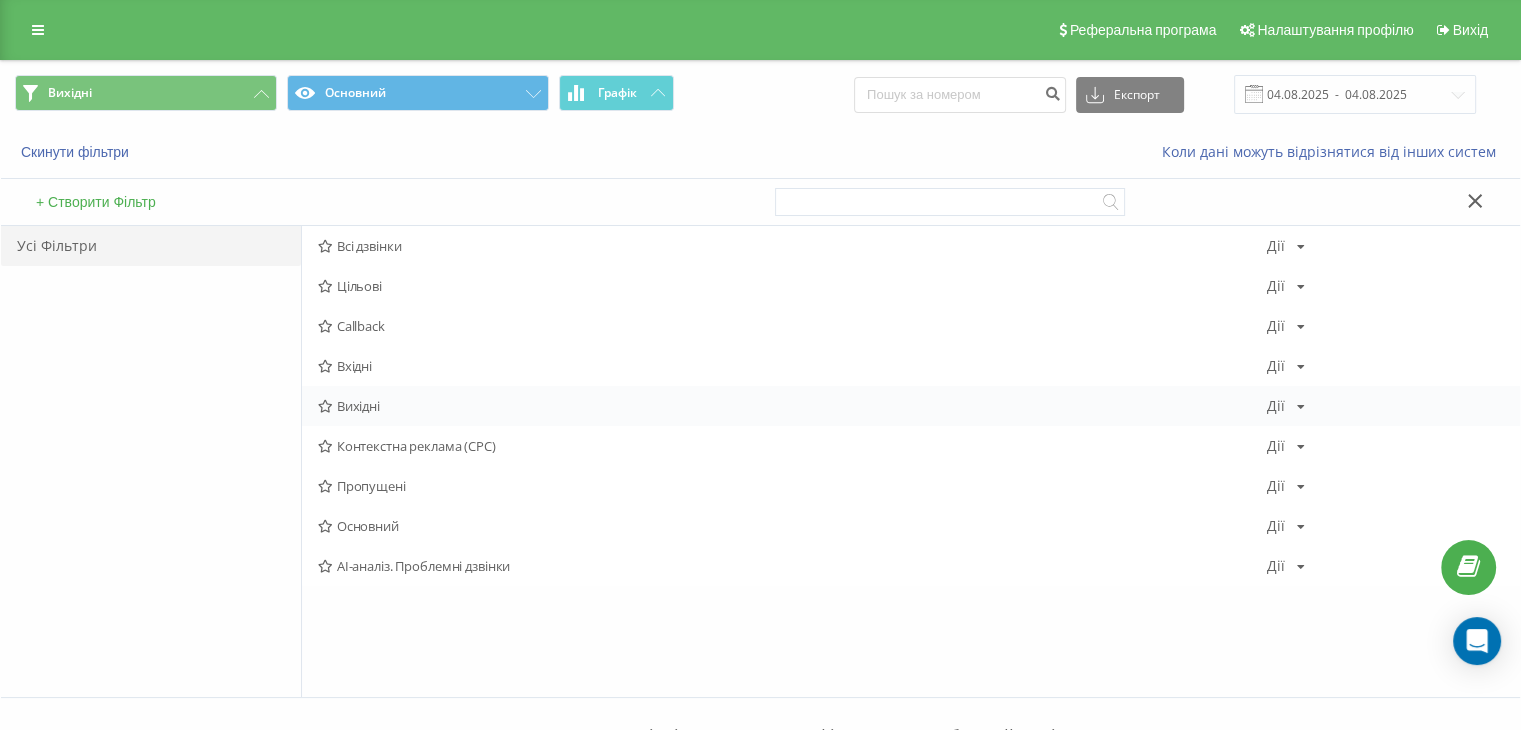 click on "Вихідні Дії Редагувати Копіювати Видалити За замовчуванням Поділитися" at bounding box center [911, 406] 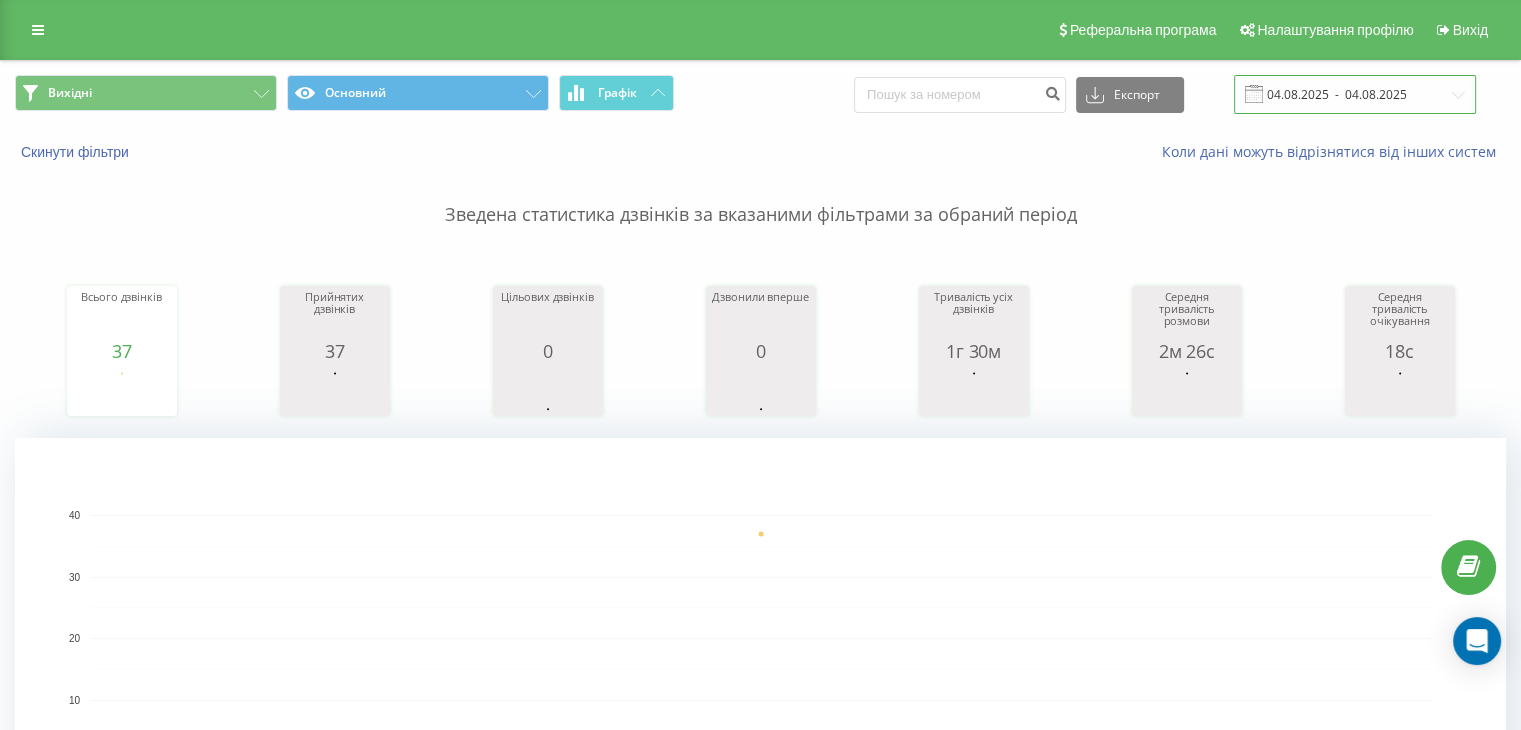 click on "04.08.2025  -  04.08.2025" at bounding box center (1355, 94) 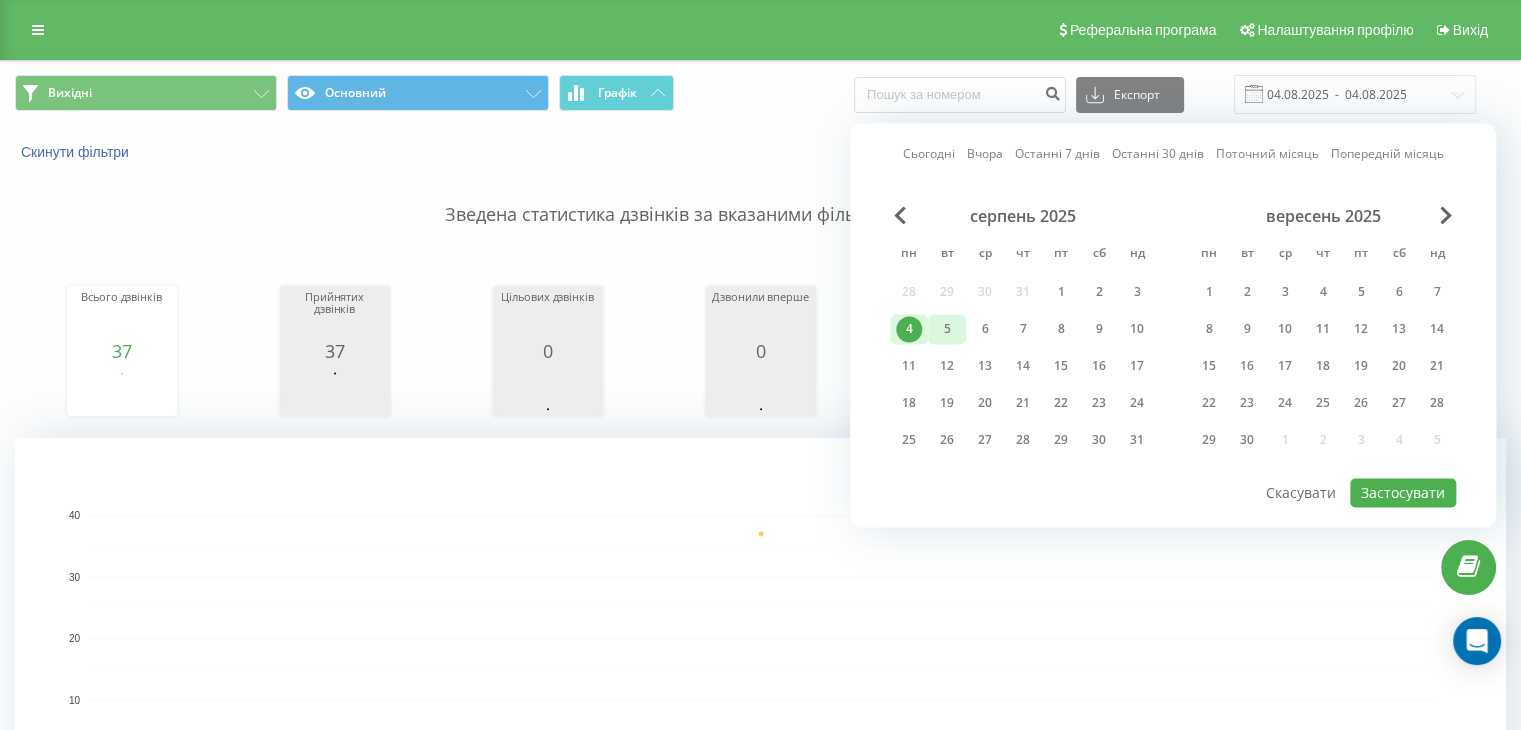 click on "5" at bounding box center (947, 329) 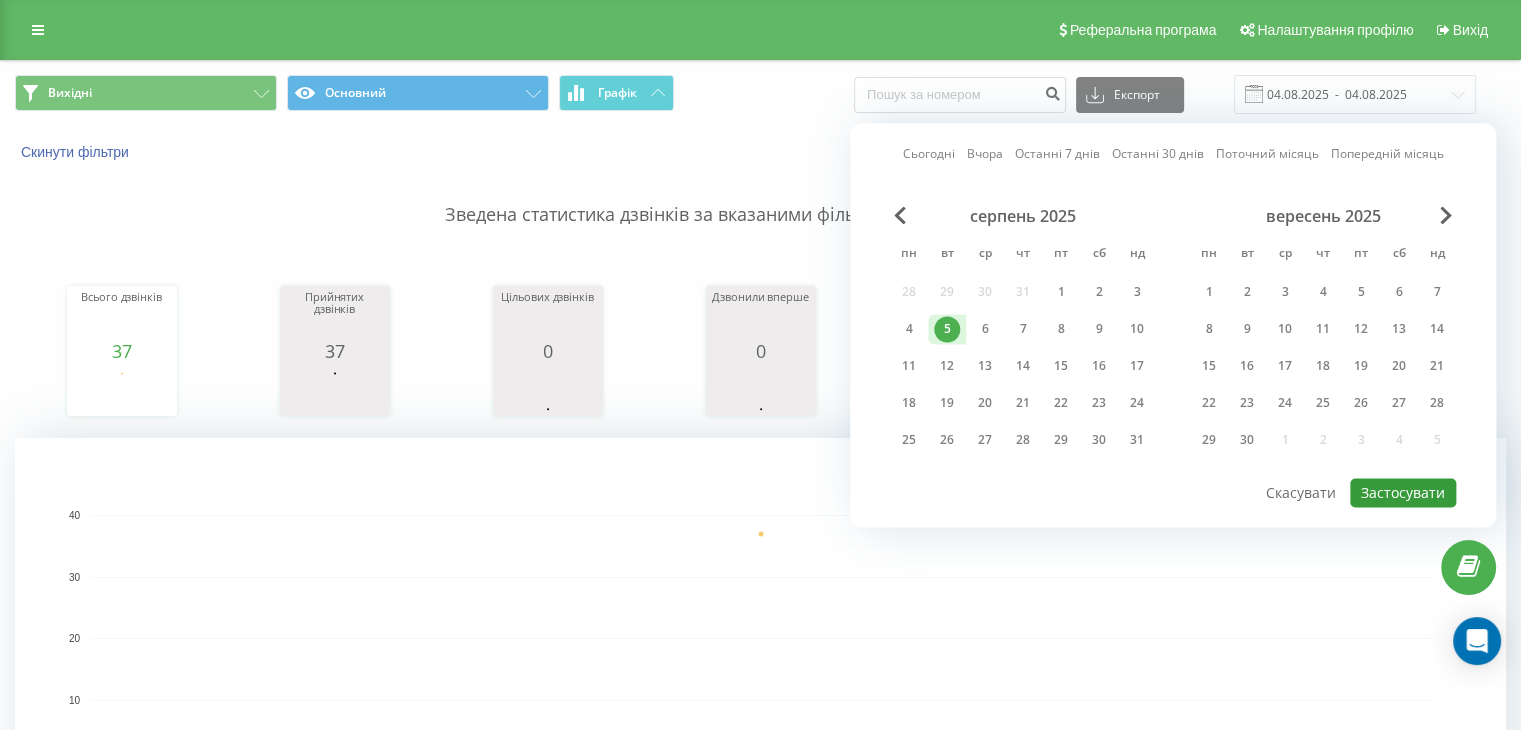 click on "Застосувати" at bounding box center (1403, 492) 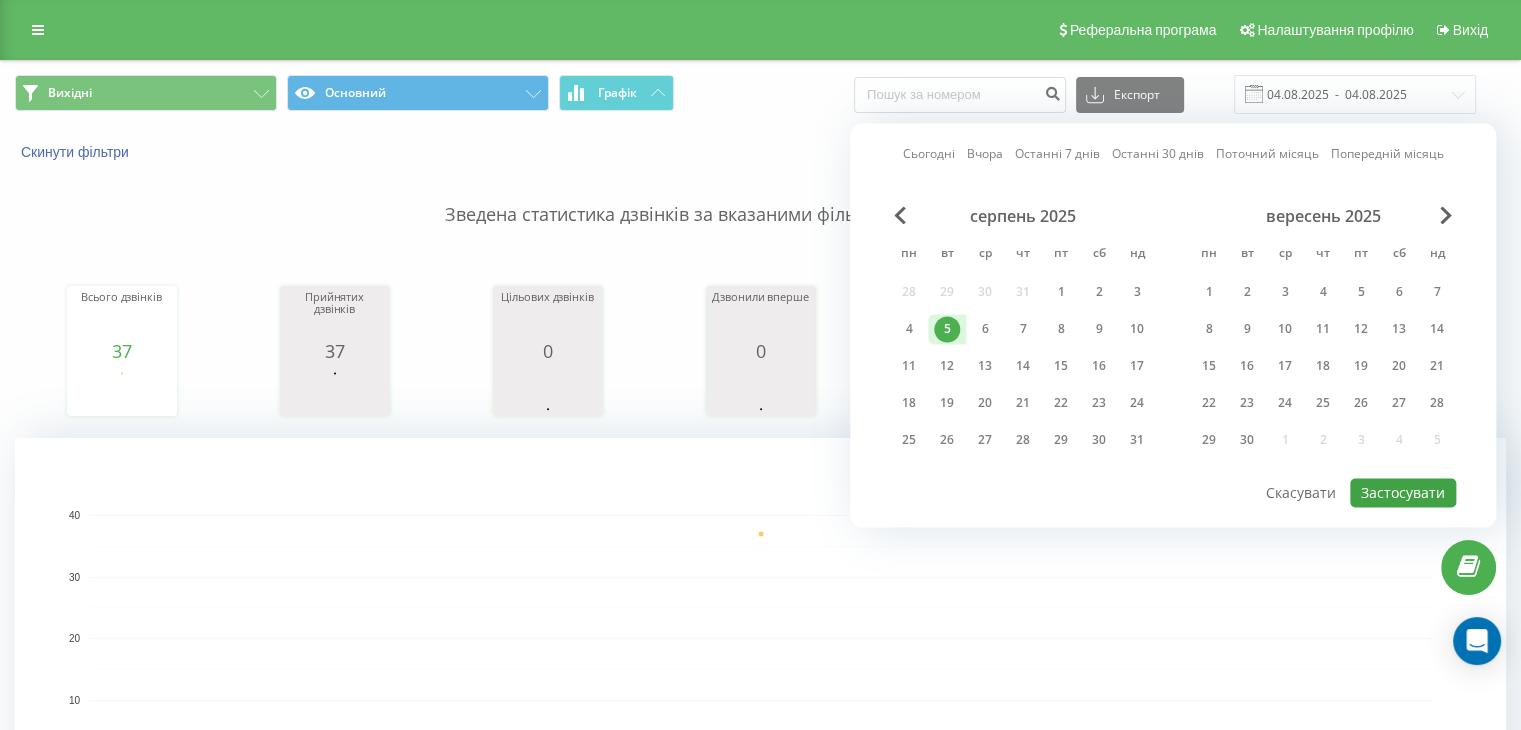 type on "05.08.2025  -  05.08.2025" 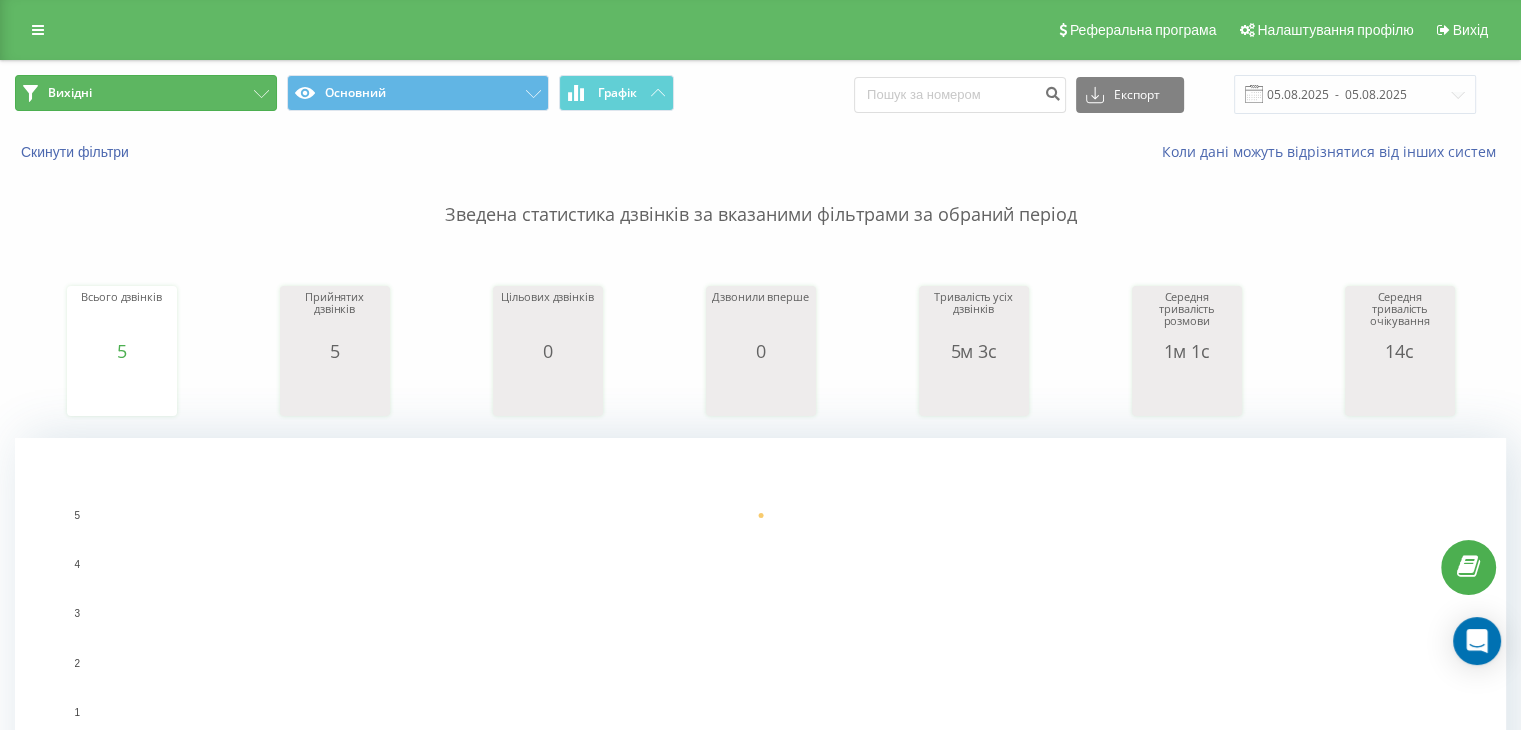click on "Вихідні" at bounding box center [146, 93] 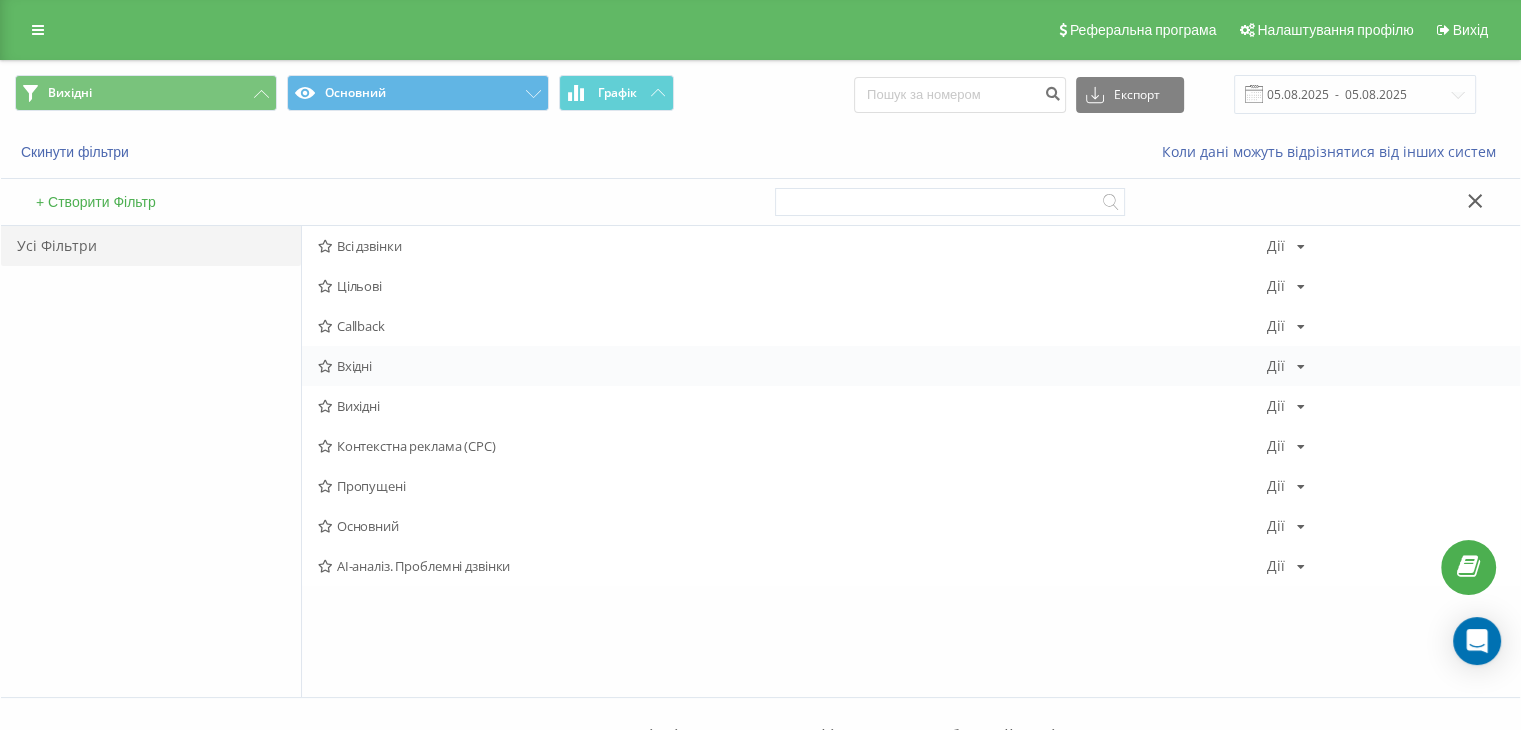 click on "Вхідні" at bounding box center (792, 366) 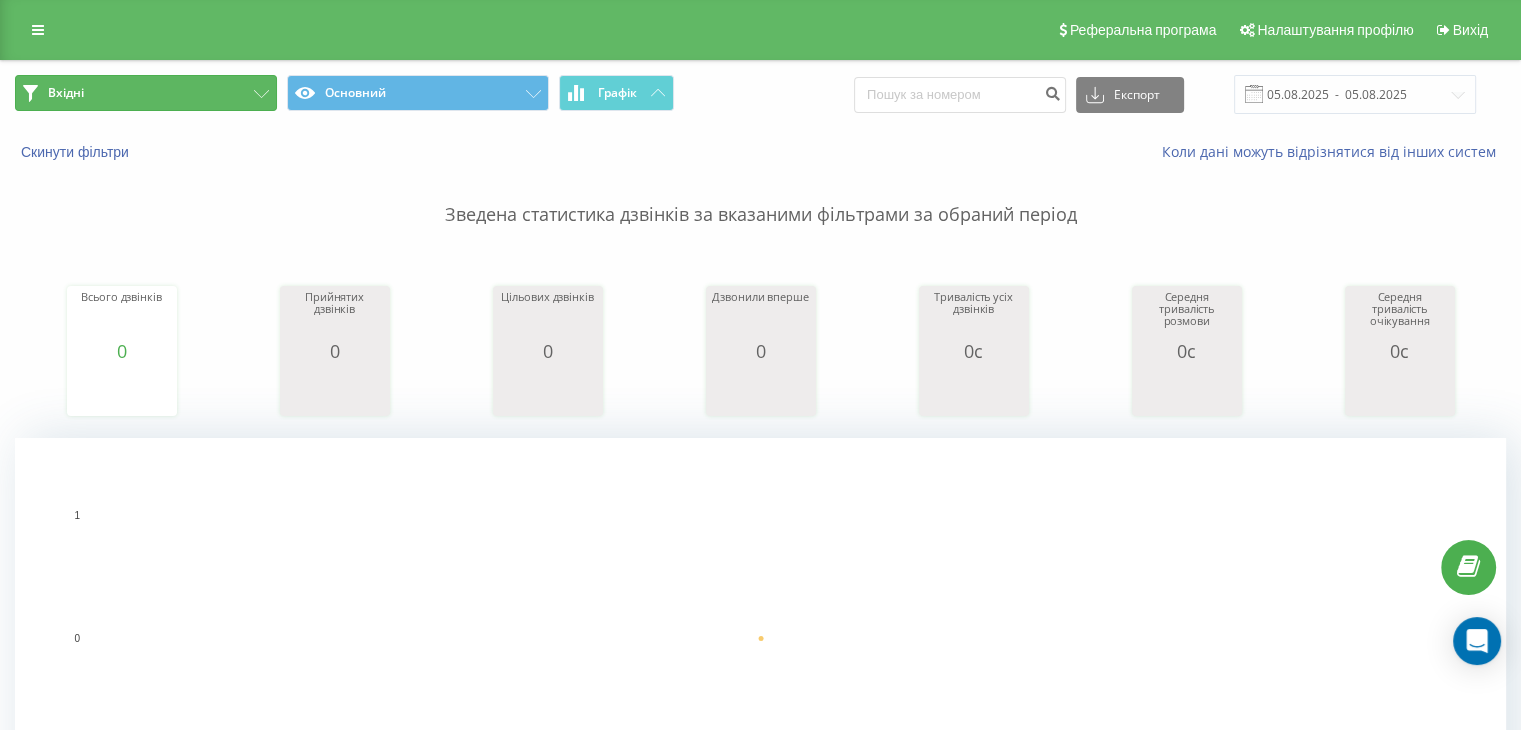 click on "Вхідні" at bounding box center [146, 93] 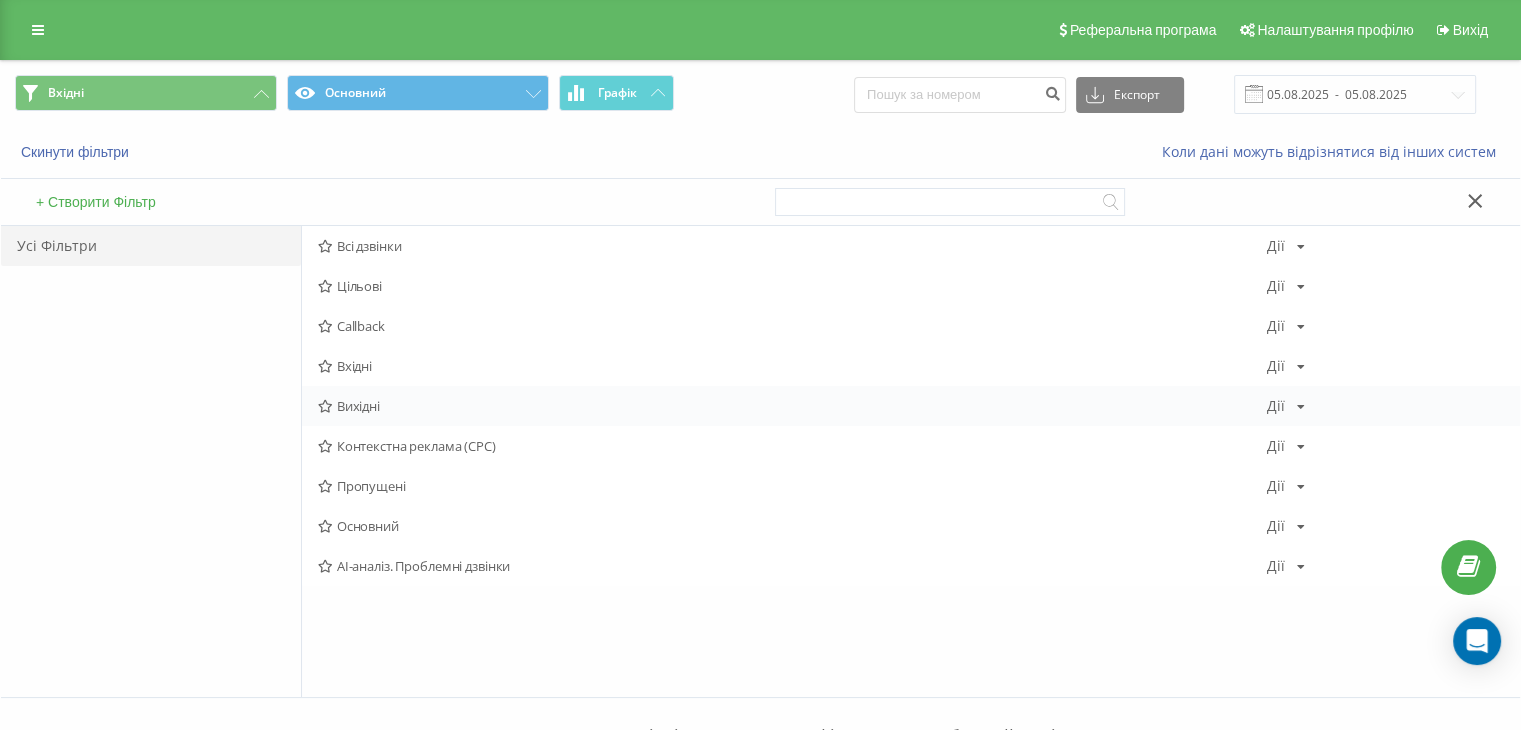click on "Вихідні Дії Редагувати Копіювати Видалити За замовчуванням Поділитися" at bounding box center (911, 406) 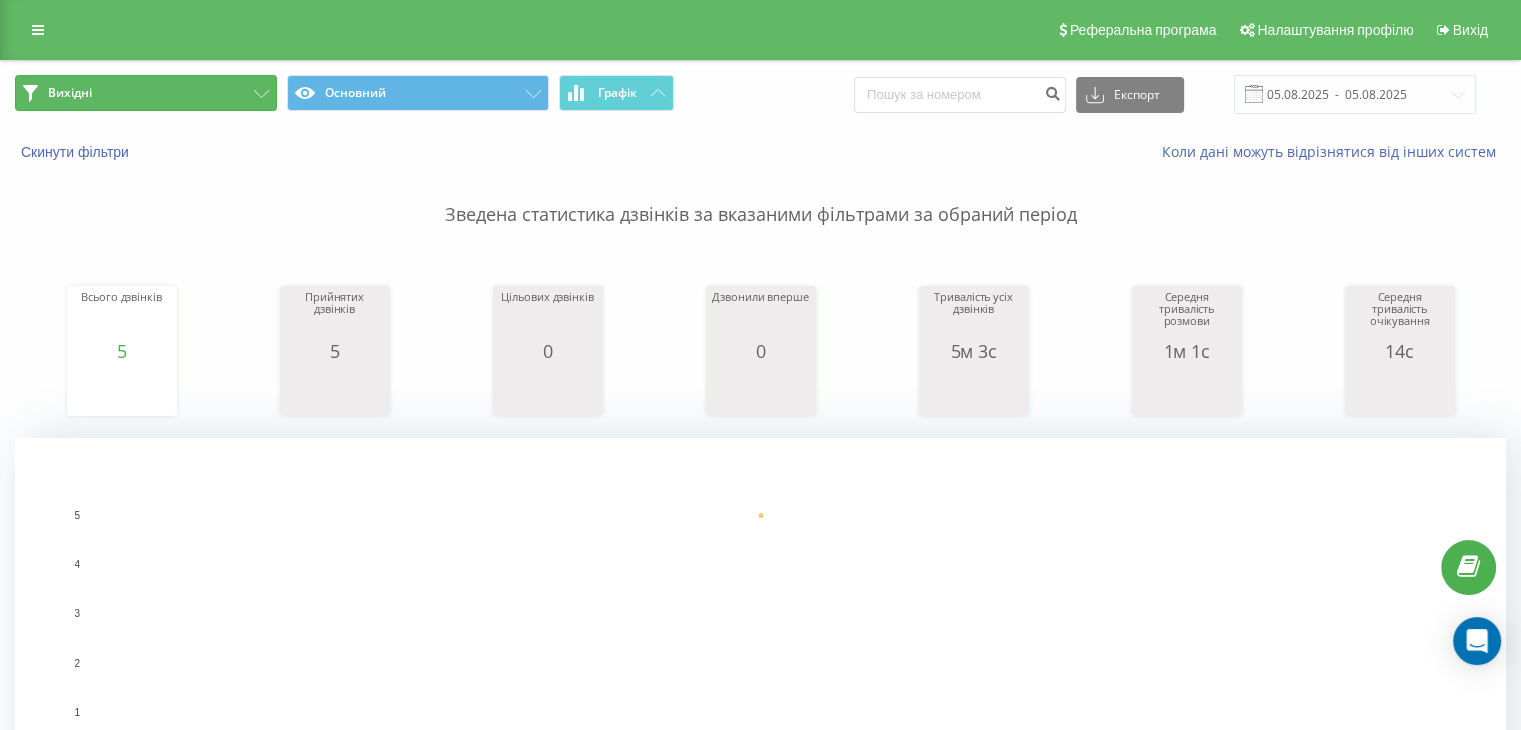 click on "Вихідні" at bounding box center (146, 93) 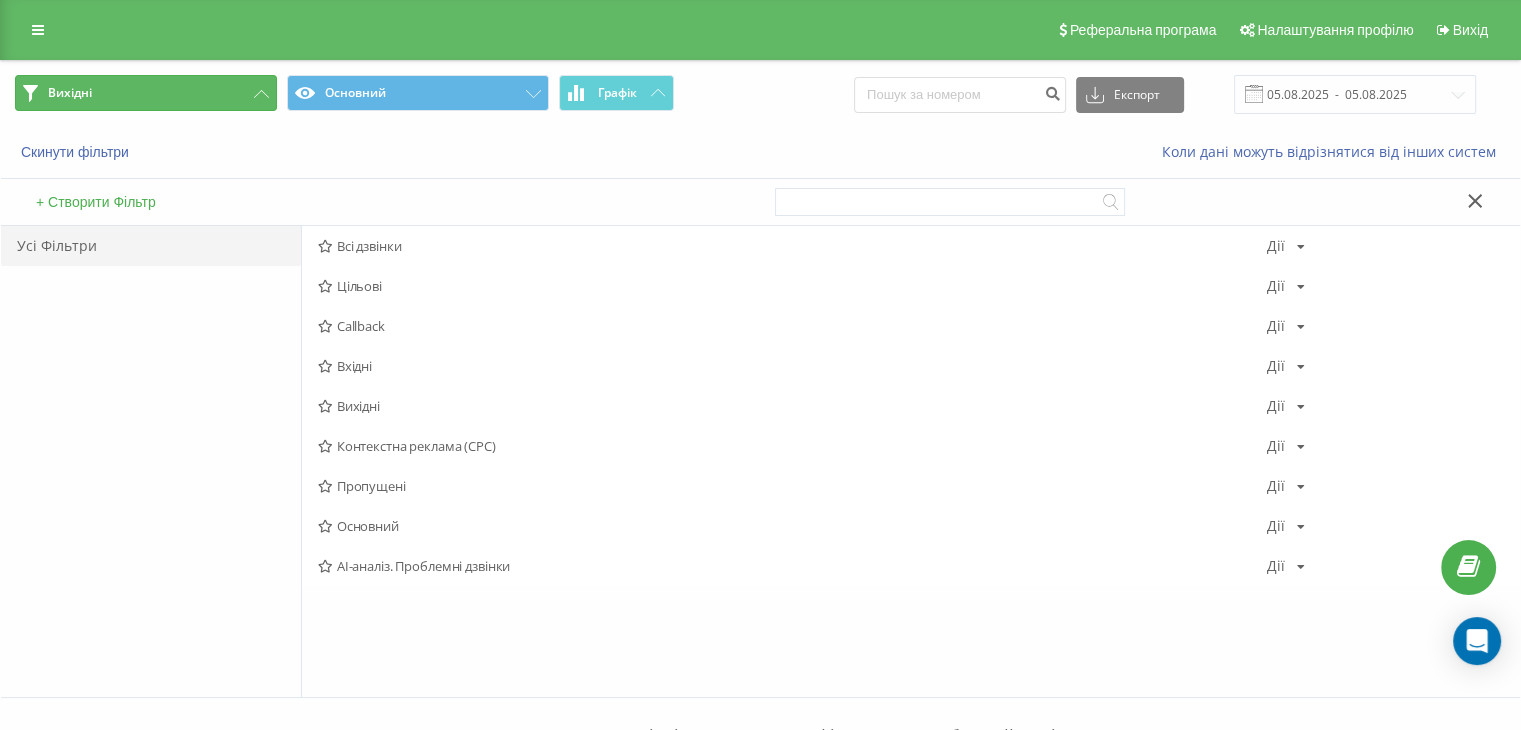 click on "Вихідні" at bounding box center (146, 93) 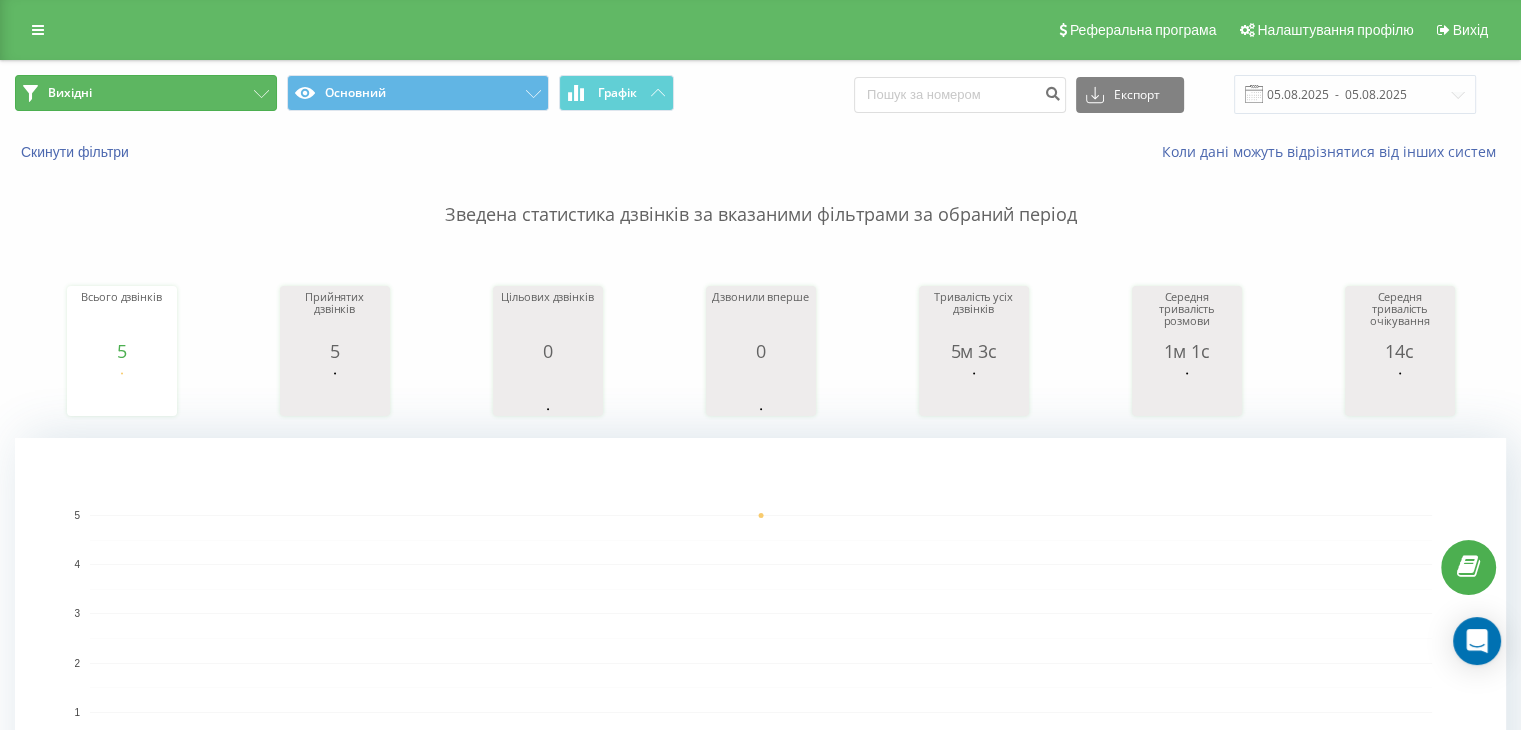 click on "Вихідні" at bounding box center [146, 93] 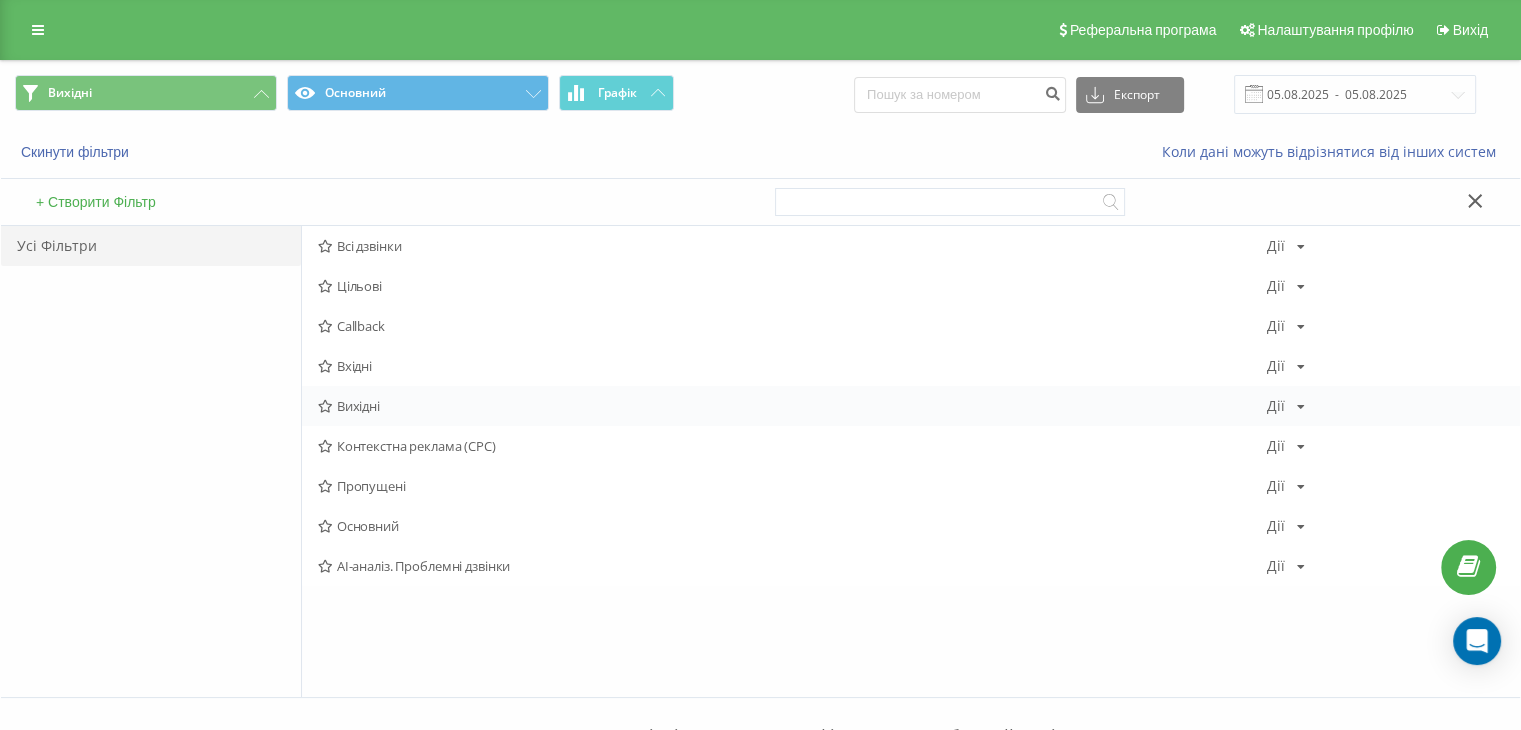 click on "Вихідні Дії Редагувати Копіювати Видалити За замовчуванням Поділитися" at bounding box center (911, 406) 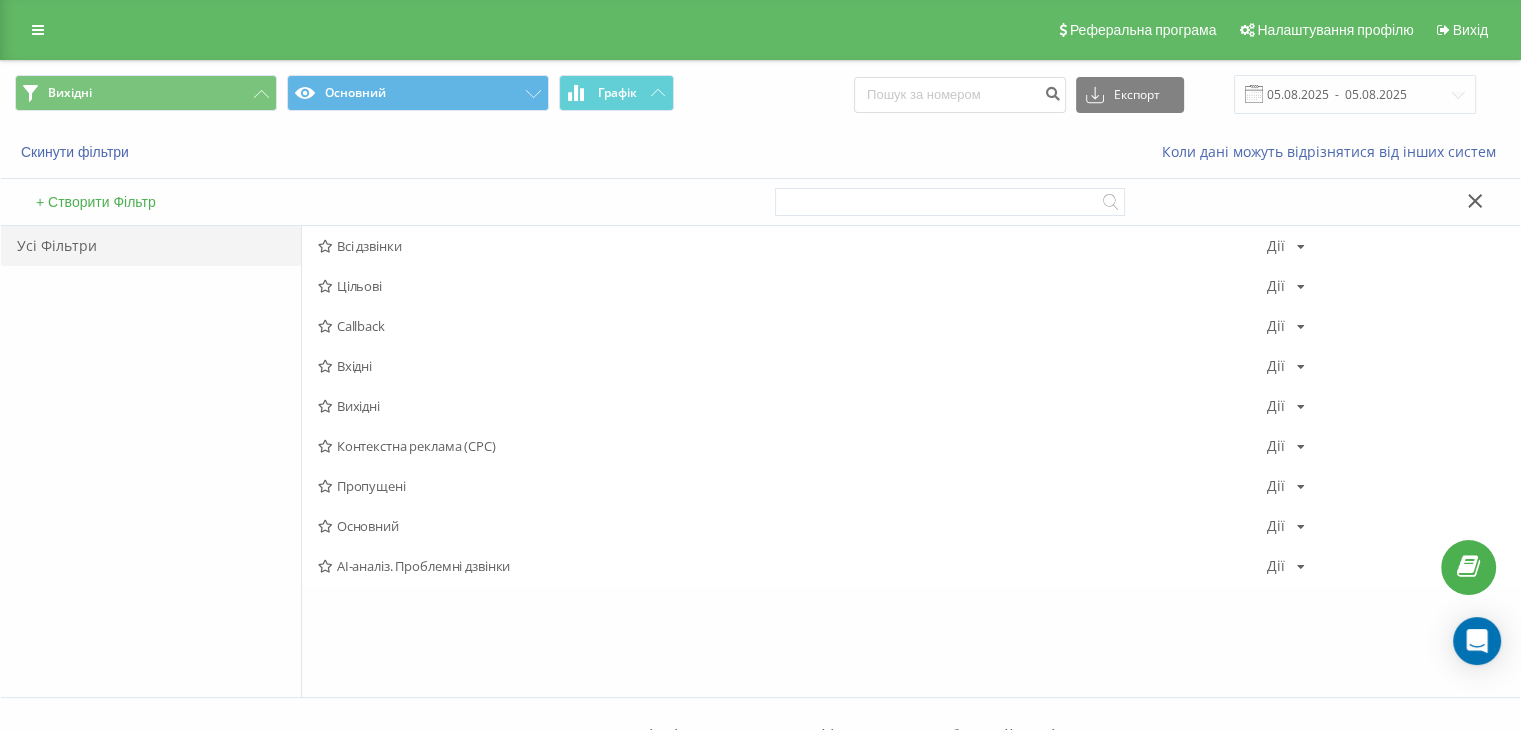 click on "Вихідні" at bounding box center (792, 406) 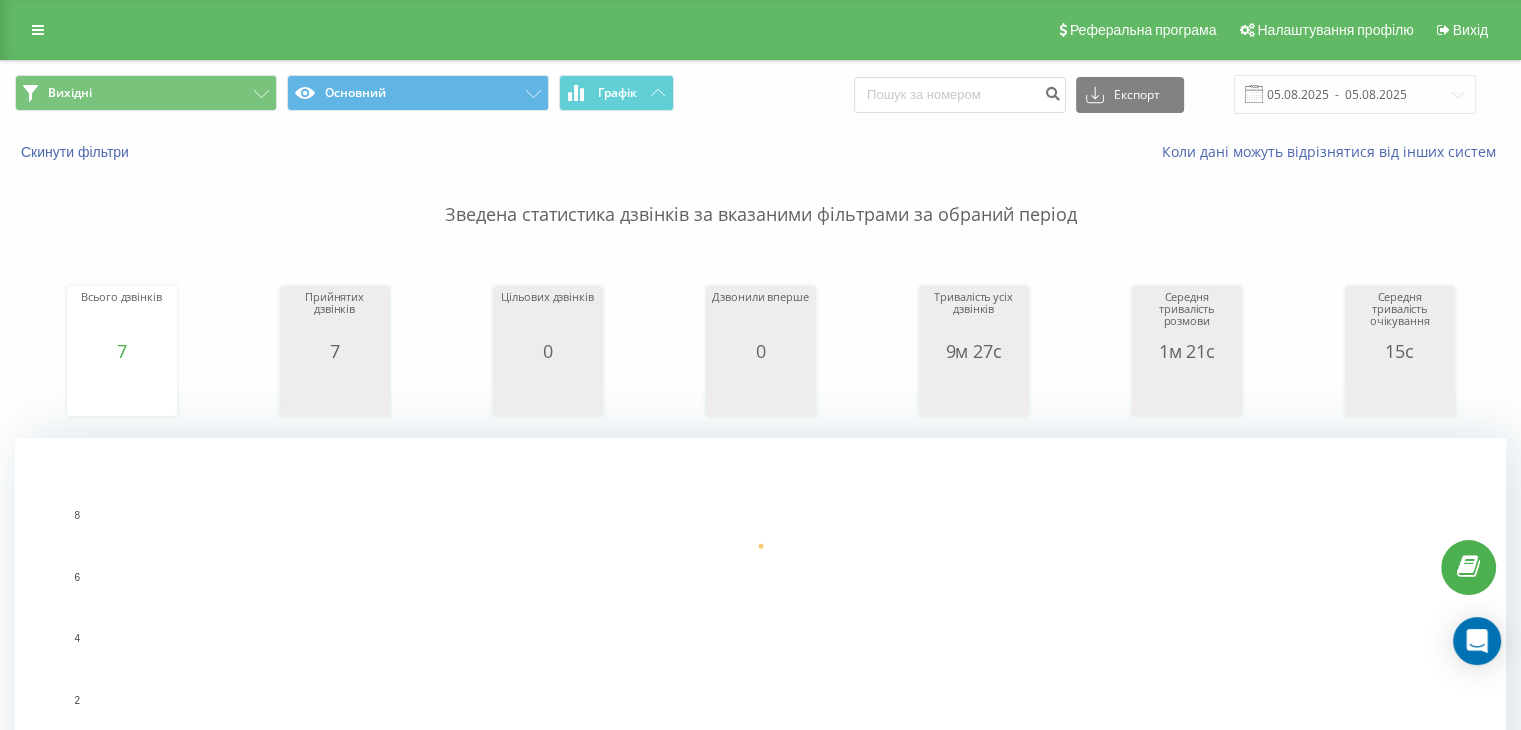 scroll, scrollTop: 0, scrollLeft: 0, axis: both 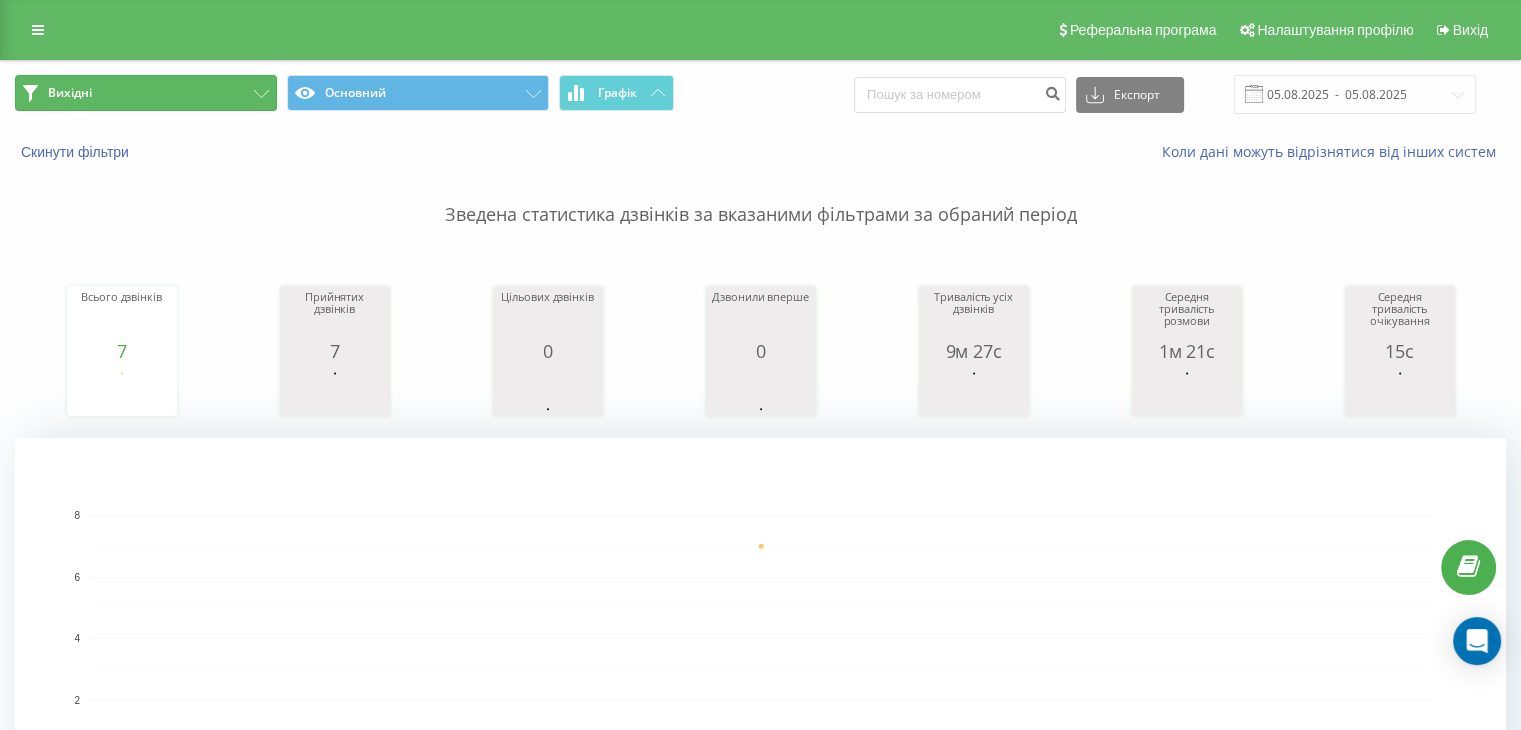 click on "Вихідні" at bounding box center (146, 93) 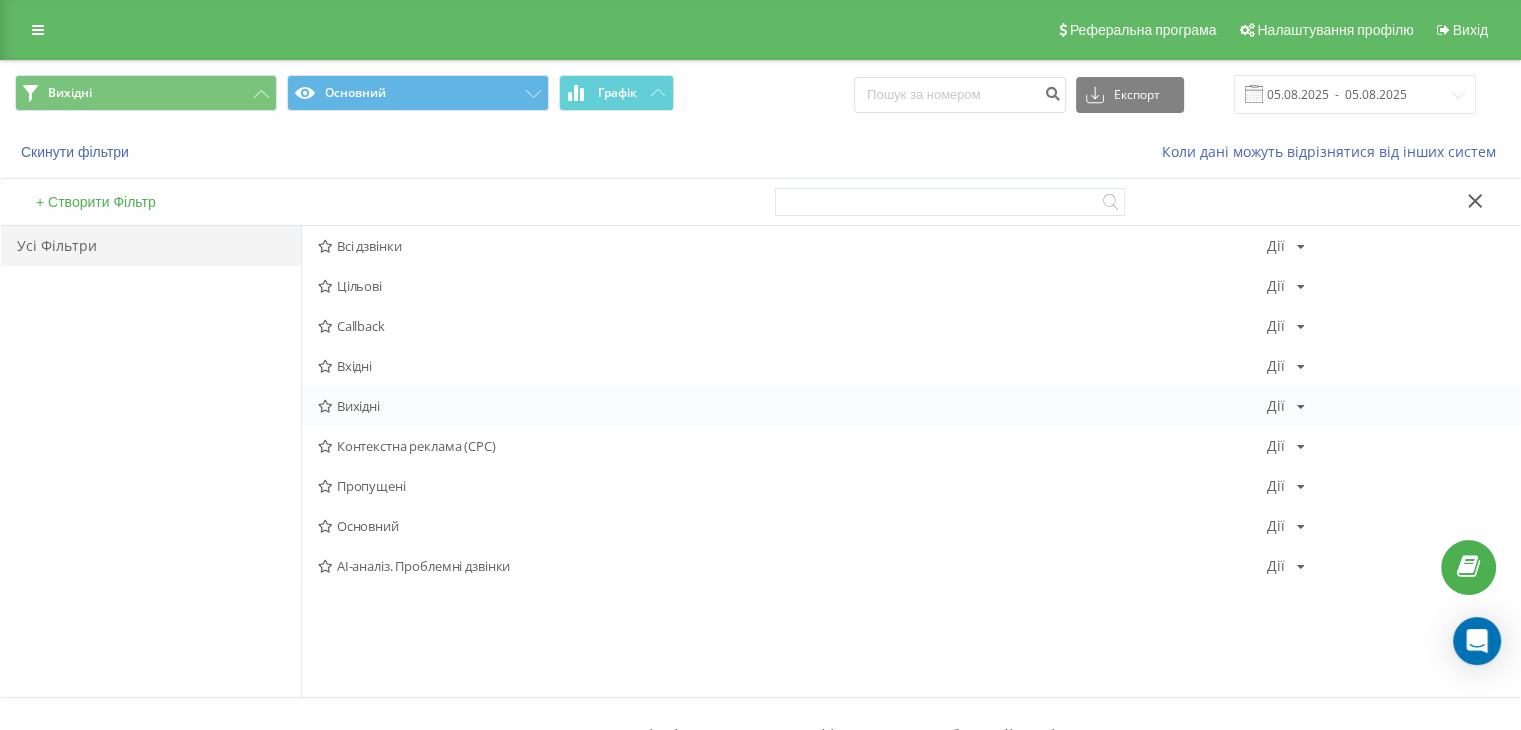 click on "Вихідні" at bounding box center (792, 406) 